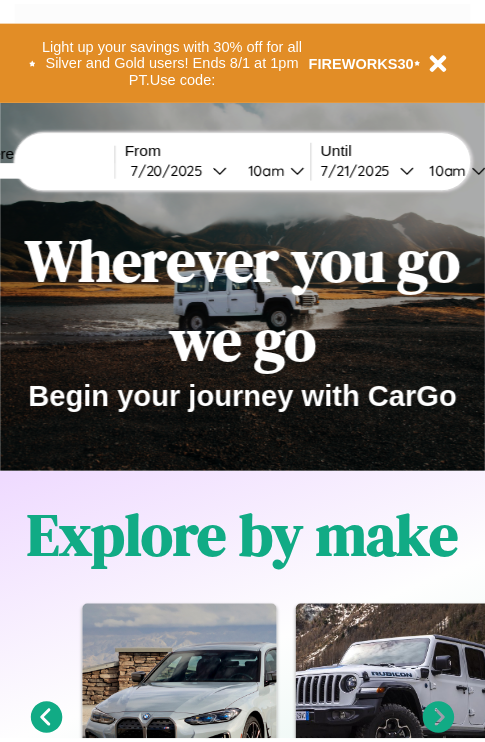 scroll, scrollTop: 0, scrollLeft: 0, axis: both 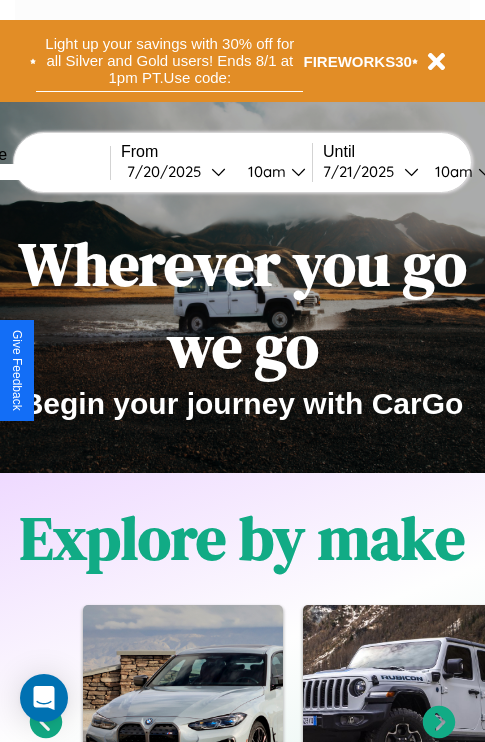 click on "Light up your savings with 30% off for all Silver and Gold users! Ends 8/1 at 1pm PT.  Use code:" at bounding box center [169, 61] 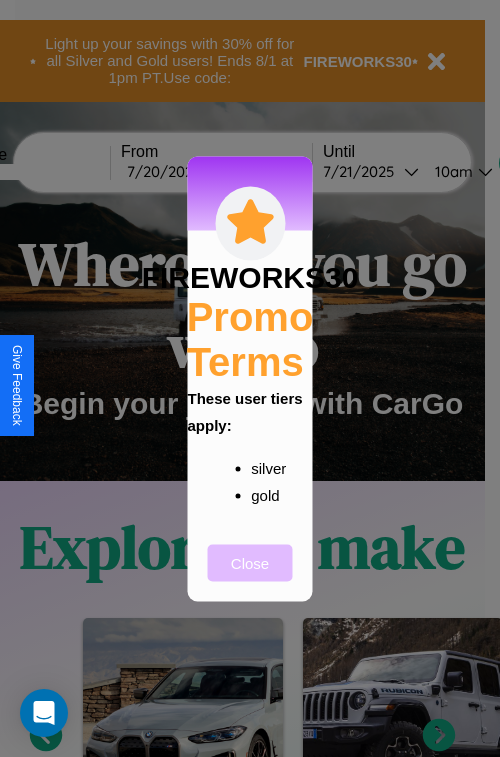 click on "Close" at bounding box center [250, 562] 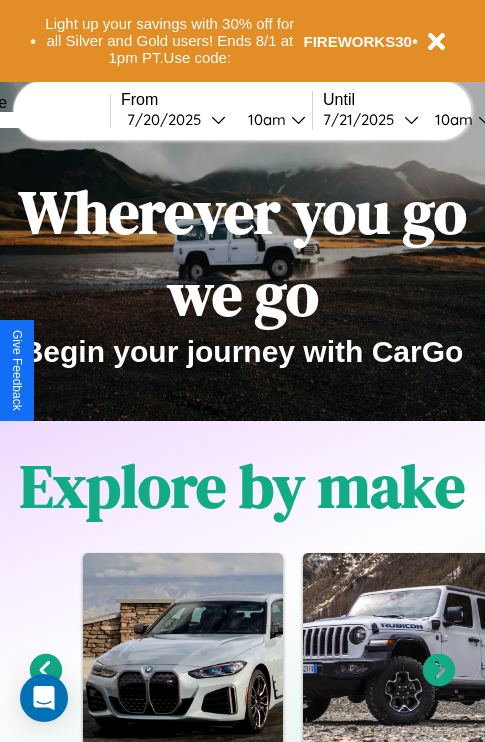 scroll, scrollTop: 308, scrollLeft: 0, axis: vertical 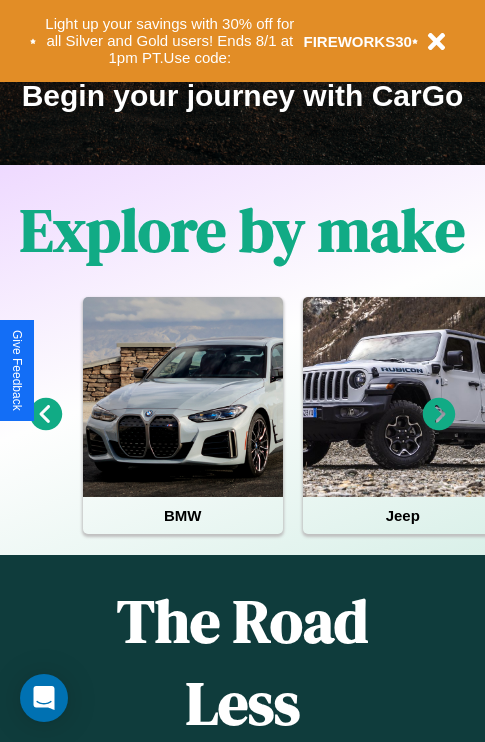 click 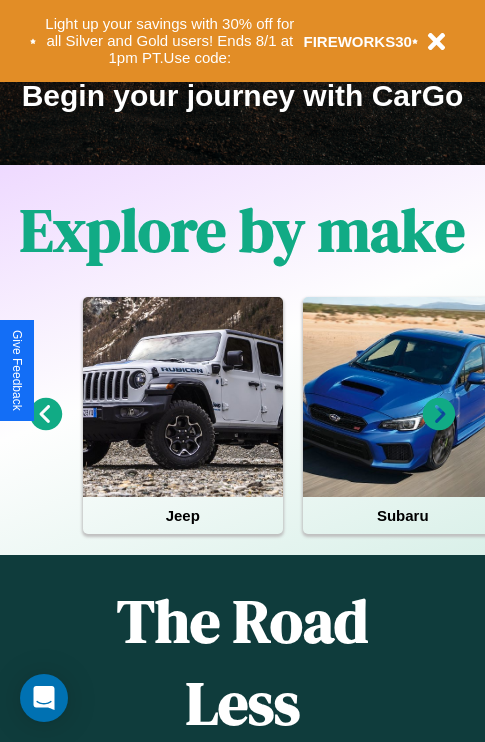 click 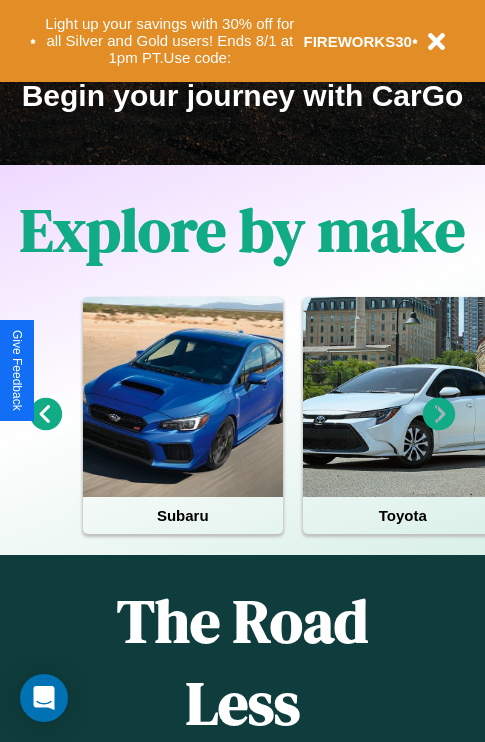 click 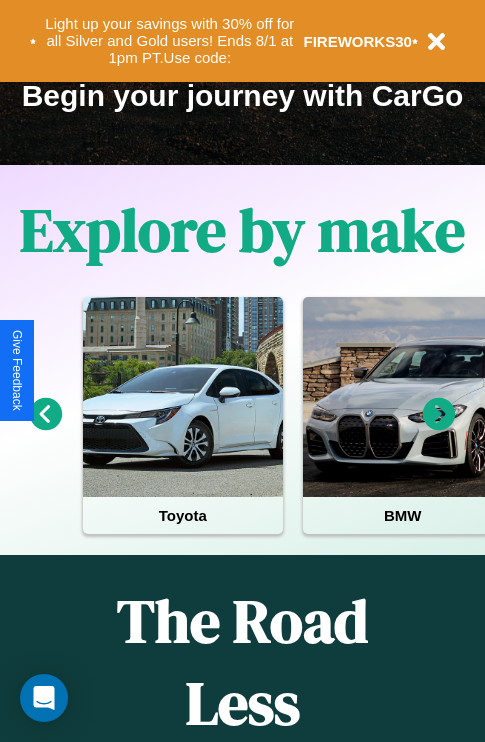 click 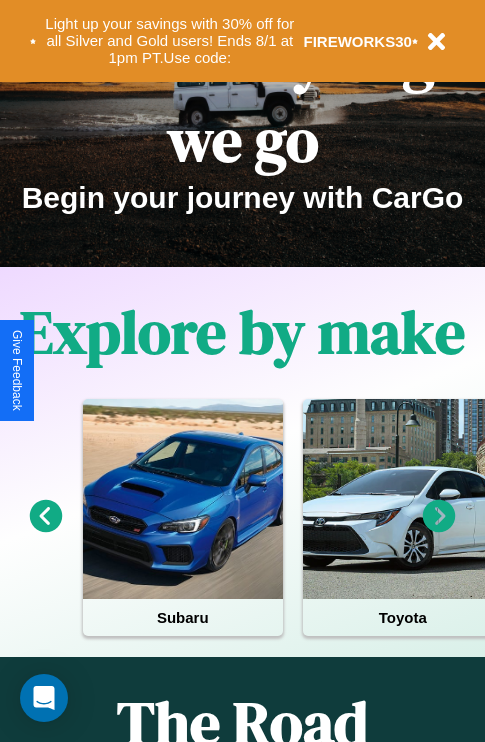 scroll, scrollTop: 0, scrollLeft: 0, axis: both 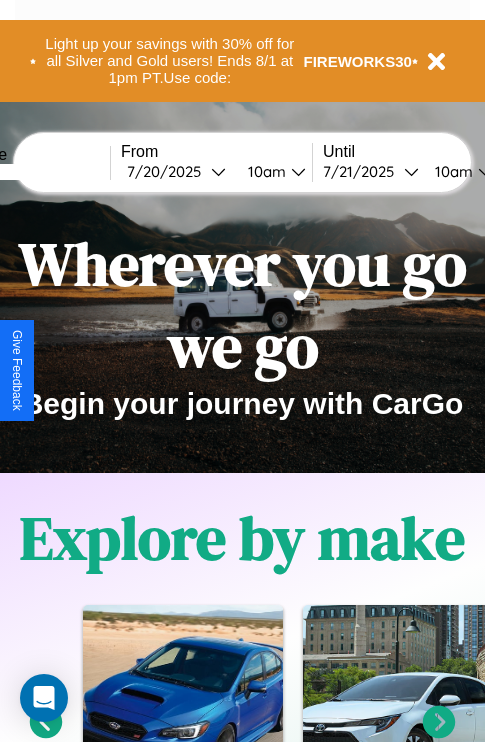 click at bounding box center [35, 172] 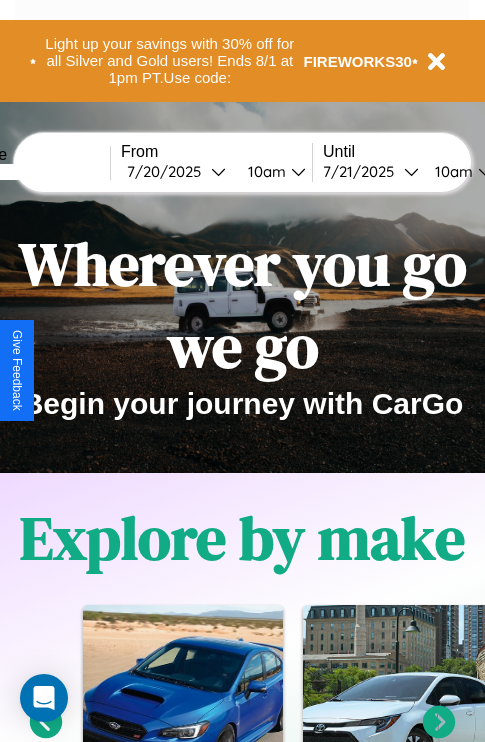 type on "******" 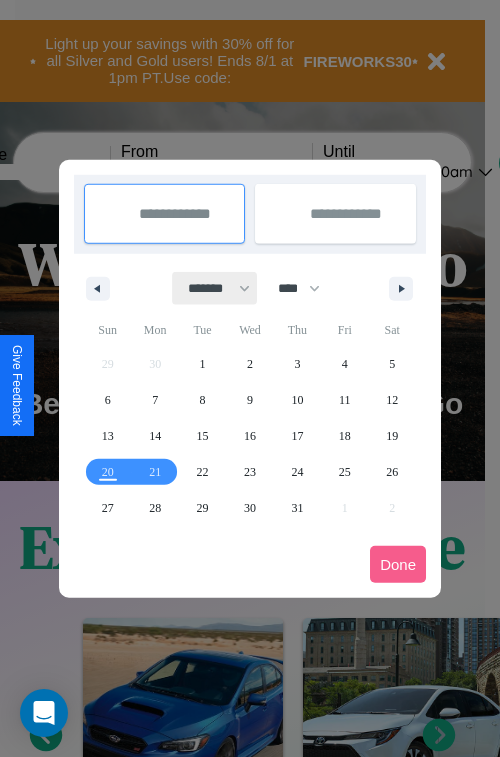 click on "******* ******** ***** ***** *** **** **** ****** ********* ******* ******** ********" at bounding box center (215, 288) 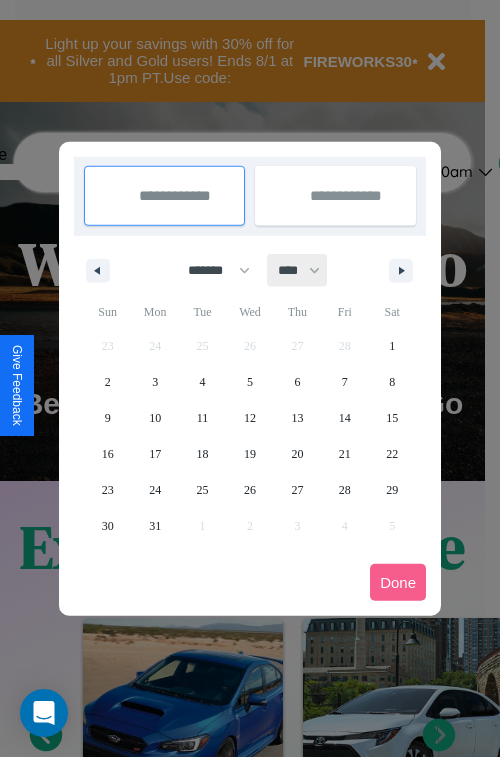 click on "**** **** **** **** **** **** **** **** **** **** **** **** **** **** **** **** **** **** **** **** **** **** **** **** **** **** **** **** **** **** **** **** **** **** **** **** **** **** **** **** **** **** **** **** **** **** **** **** **** **** **** **** **** **** **** **** **** **** **** **** **** **** **** **** **** **** **** **** **** **** **** **** **** **** **** **** **** **** **** **** **** **** **** **** **** **** **** **** **** **** **** **** **** **** **** **** **** **** **** **** **** **** **** **** **** **** **** **** **** **** **** **** **** **** **** **** **** **** **** **** ****" at bounding box center (298, 270) 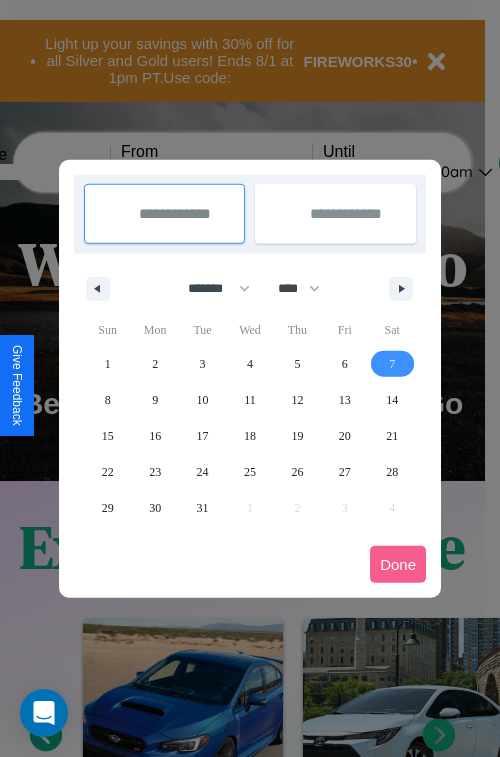 click on "7" at bounding box center [392, 364] 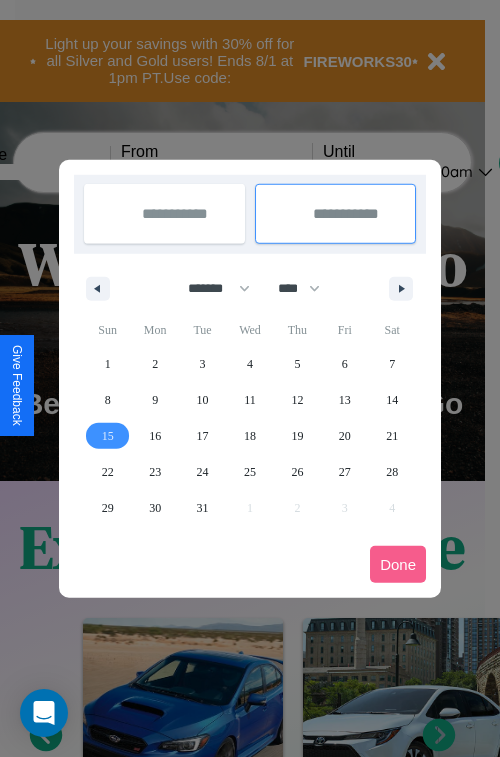 click on "15" at bounding box center [108, 436] 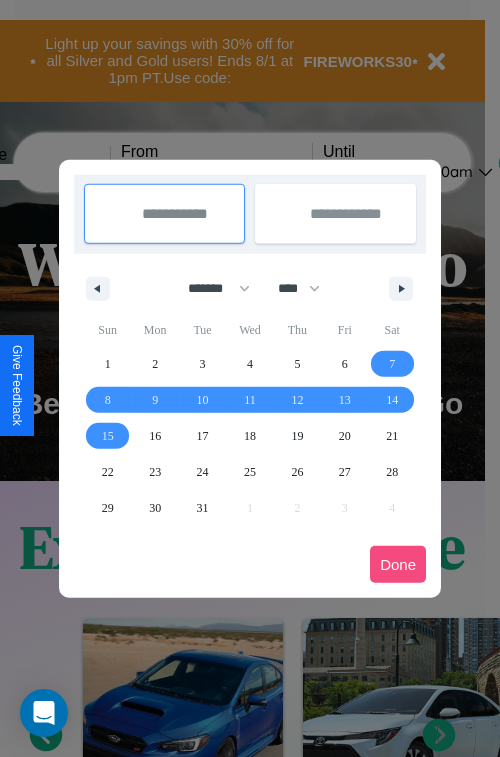click on "Done" at bounding box center (398, 564) 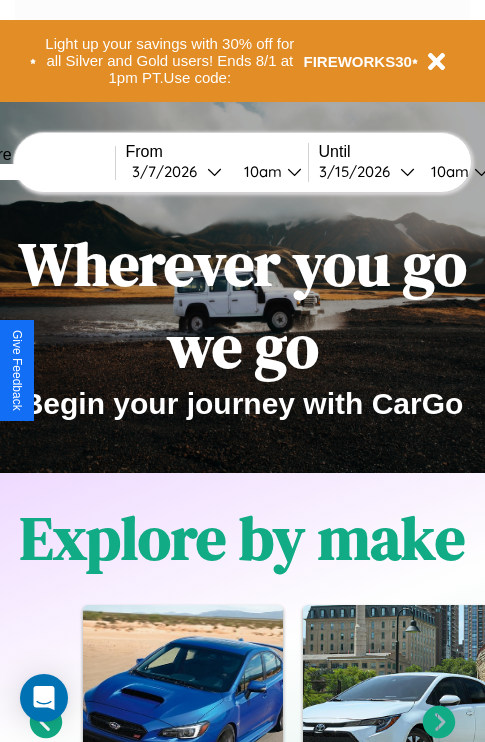 click on "10am" at bounding box center [260, 171] 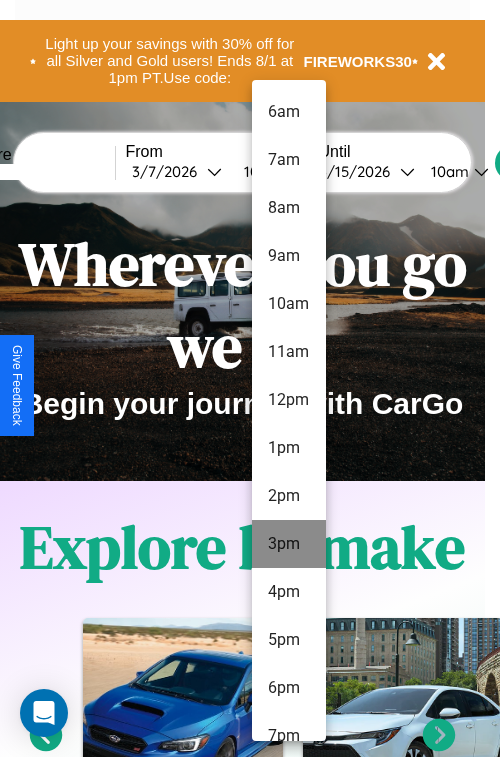 click on "3pm" at bounding box center [289, 544] 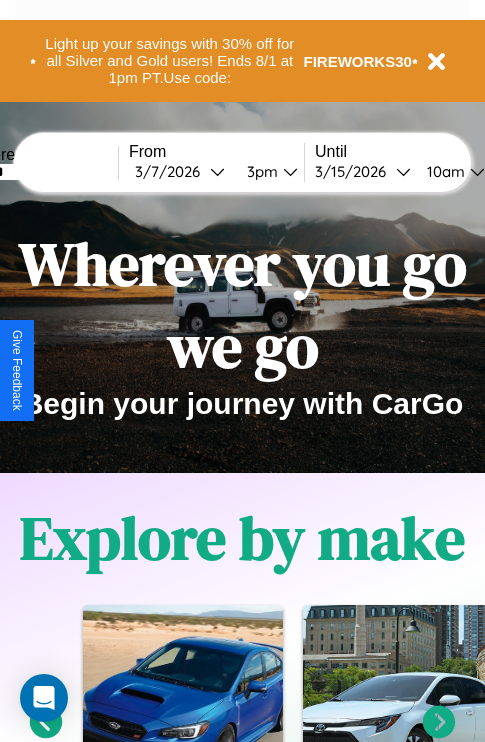 scroll, scrollTop: 0, scrollLeft: 67, axis: horizontal 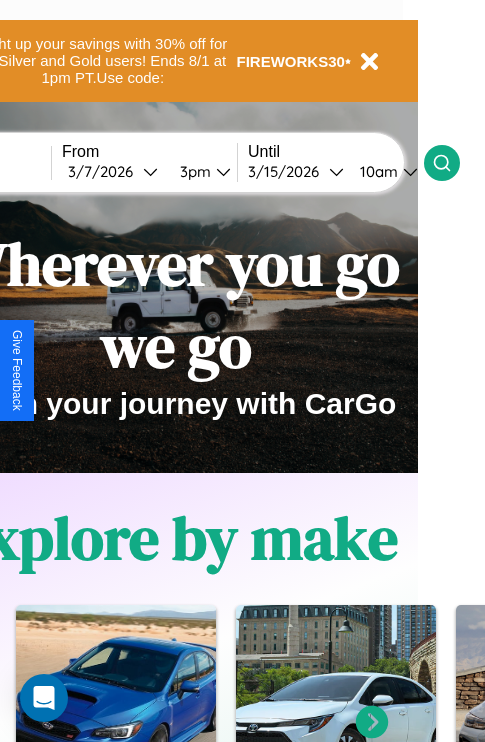 click 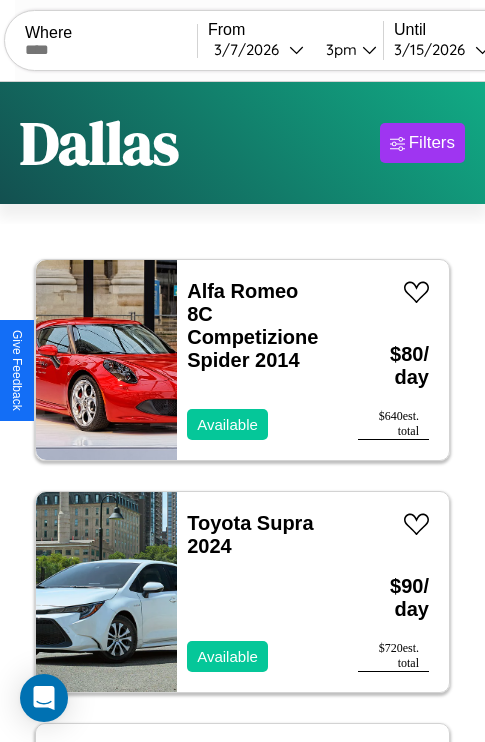 scroll, scrollTop: 95, scrollLeft: 0, axis: vertical 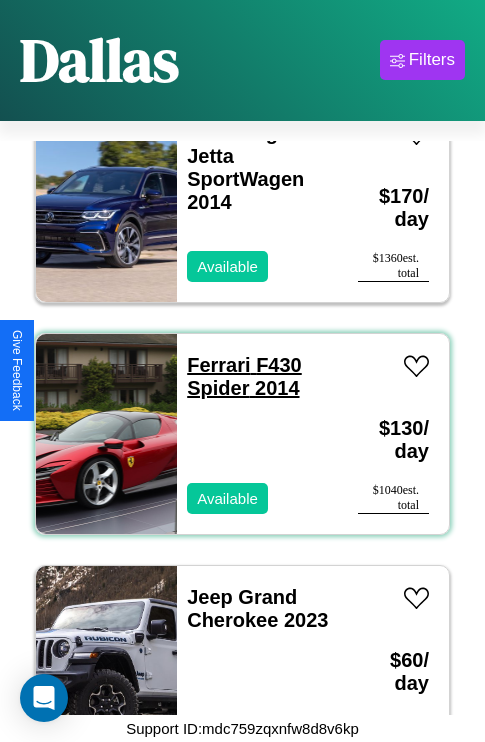 click on "Ferrari   F430 Spider   2014" at bounding box center [244, 376] 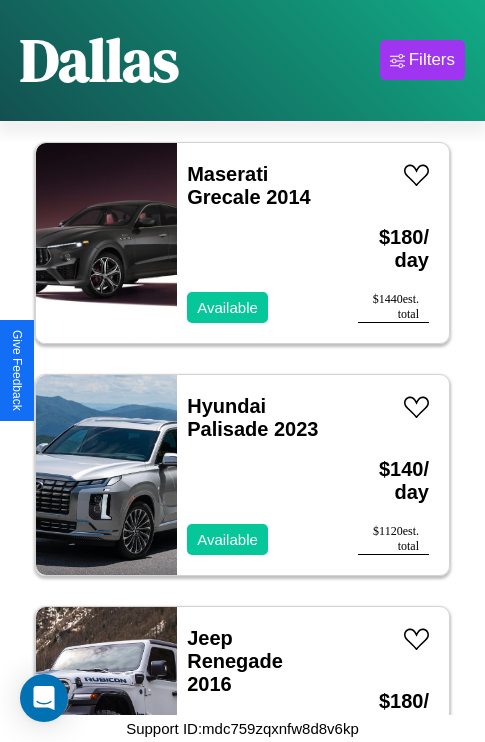 scroll, scrollTop: 1467, scrollLeft: 0, axis: vertical 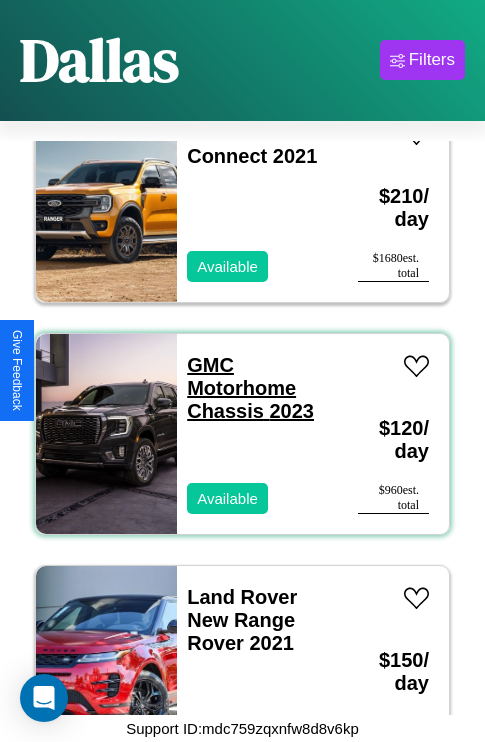 click on "GMC   Motorhome Chassis   2023" at bounding box center (250, 388) 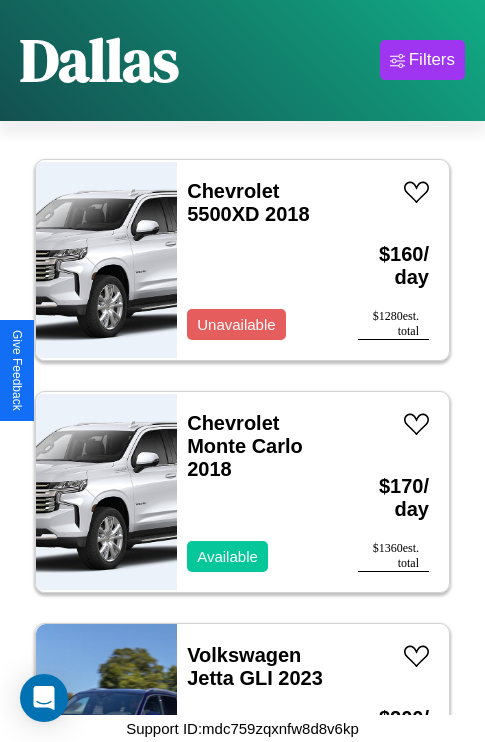 scroll, scrollTop: 18171, scrollLeft: 0, axis: vertical 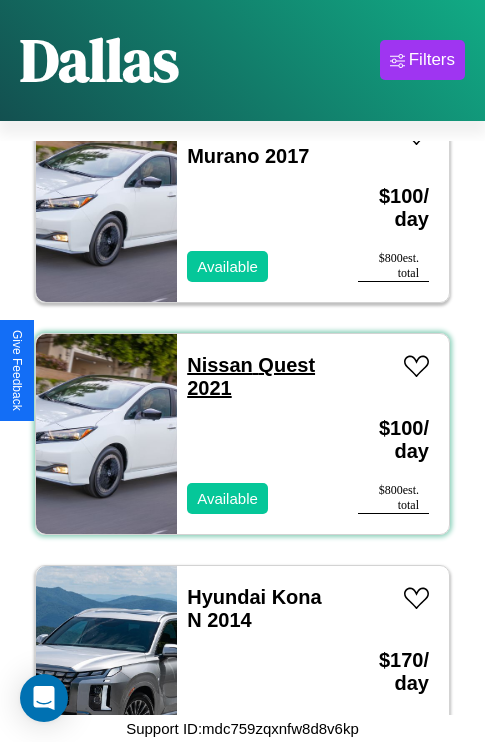 click on "Nissan   Quest   2021" at bounding box center [251, 376] 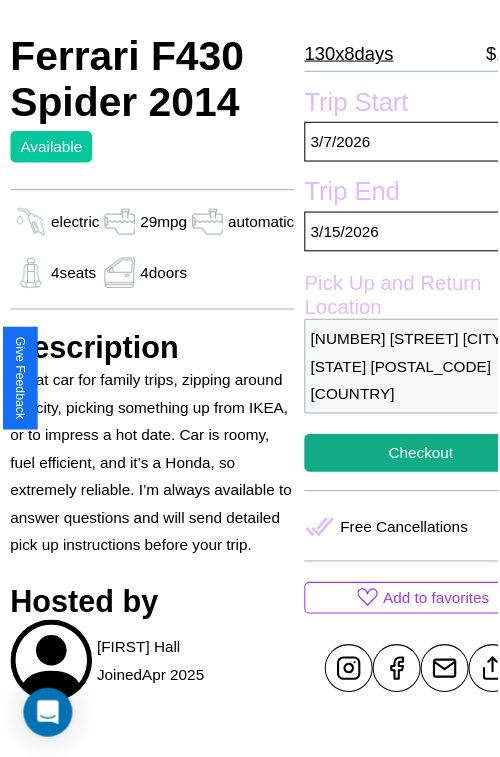scroll, scrollTop: 600, scrollLeft: 96, axis: both 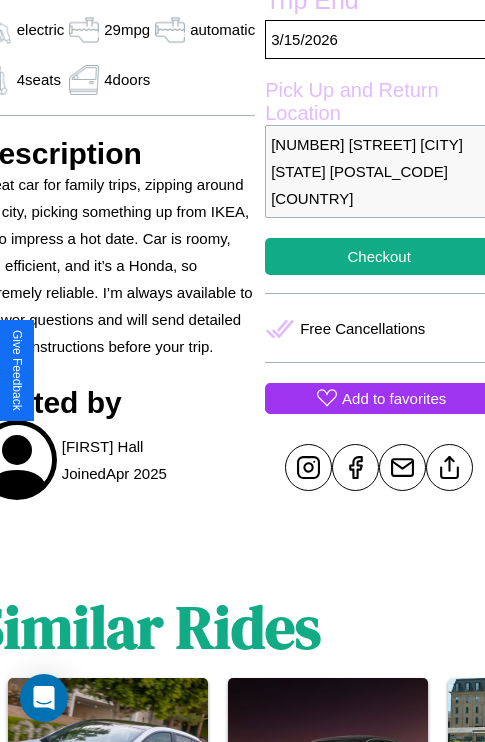 click on "Add to favorites" at bounding box center (394, 398) 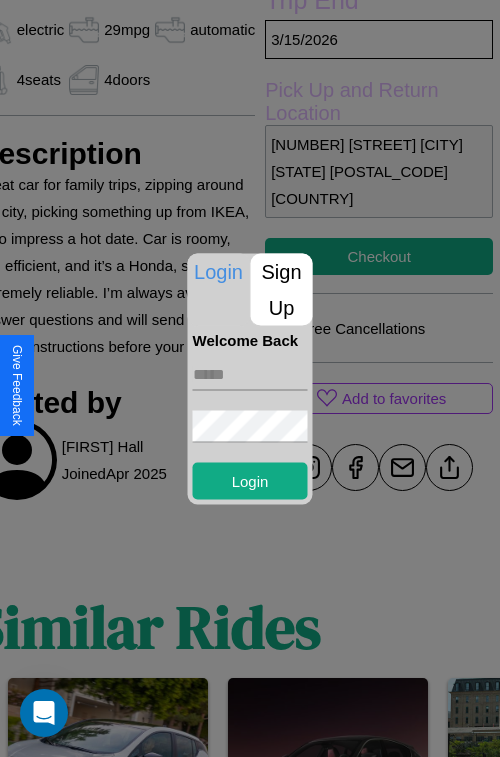 click at bounding box center [250, 374] 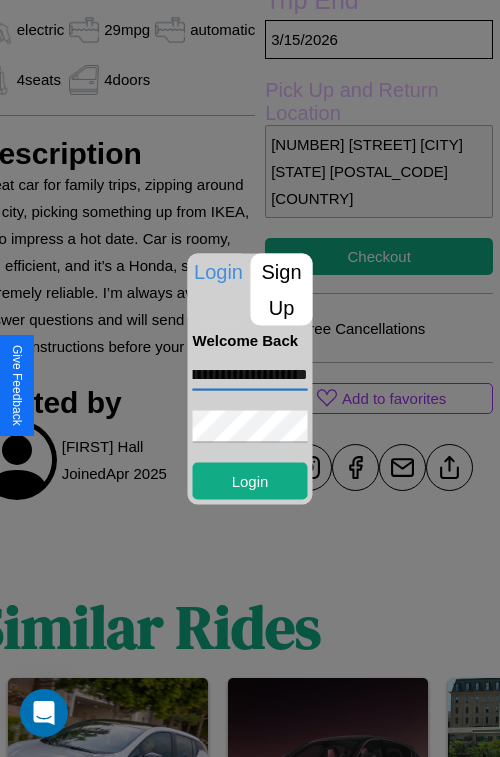 scroll, scrollTop: 0, scrollLeft: 78, axis: horizontal 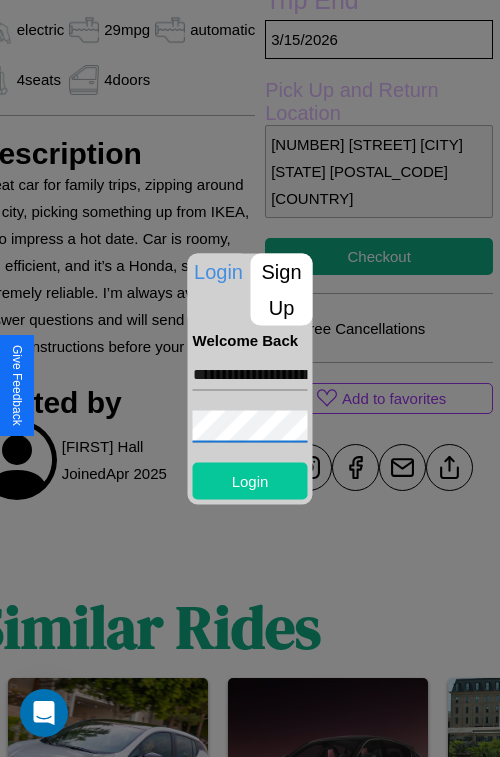 click on "Login" at bounding box center (250, 480) 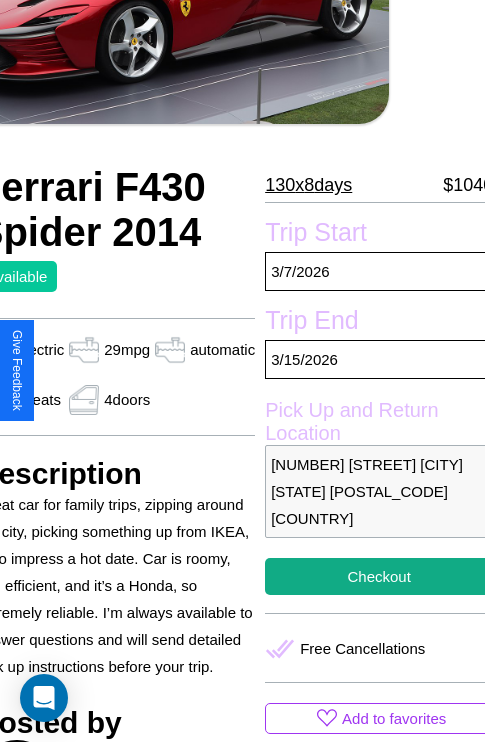 scroll, scrollTop: 95, scrollLeft: 96, axis: both 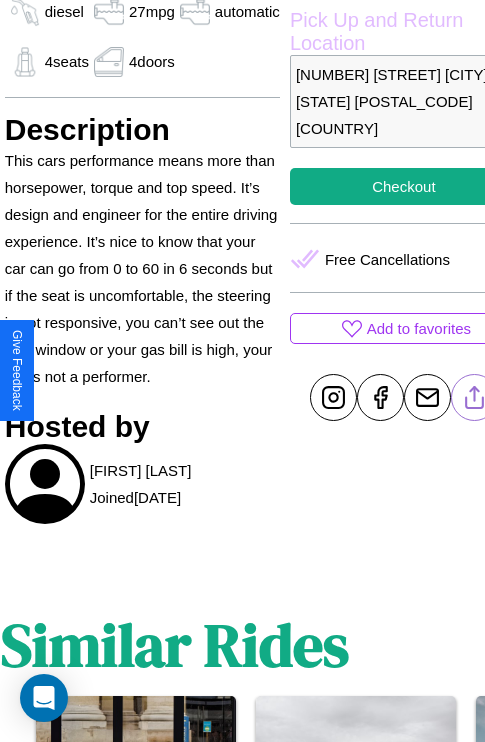 click 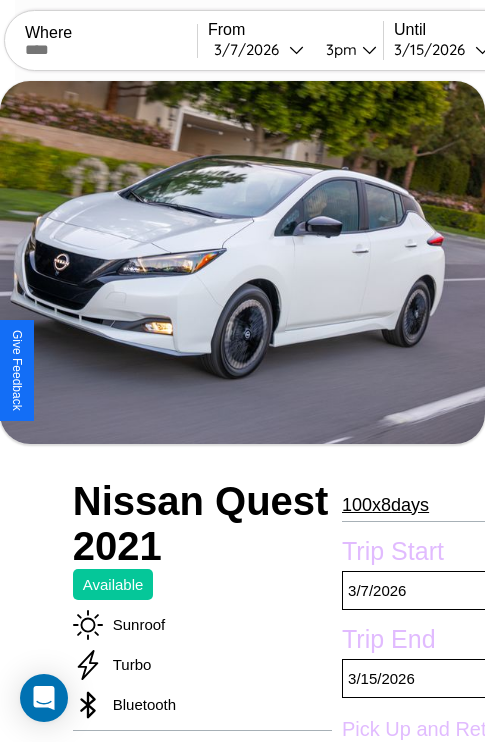 scroll, scrollTop: 134, scrollLeft: 0, axis: vertical 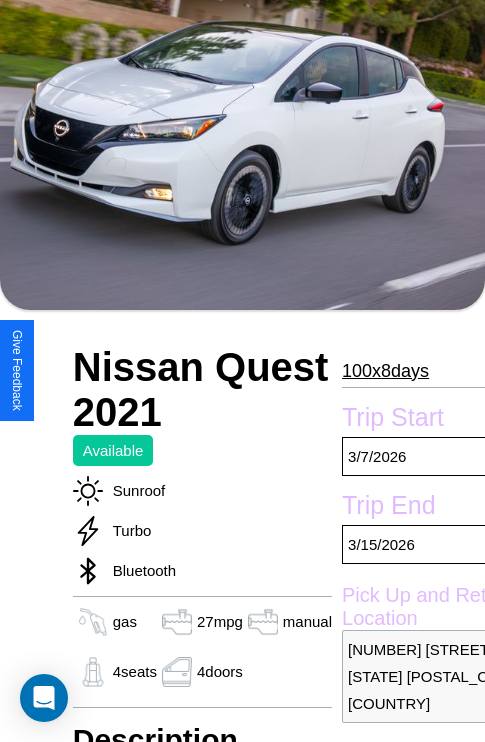 click on "100  x  8  days" at bounding box center [385, 371] 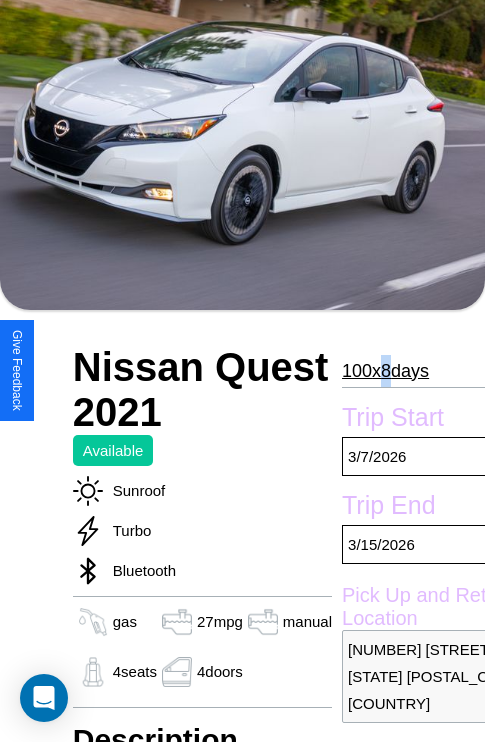 click on "100  x  8  days" at bounding box center [385, 371] 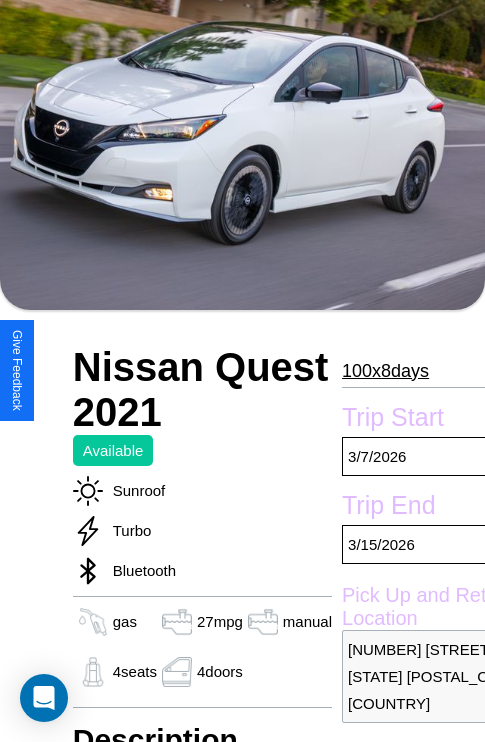 click on "100  x  8  days" at bounding box center (385, 371) 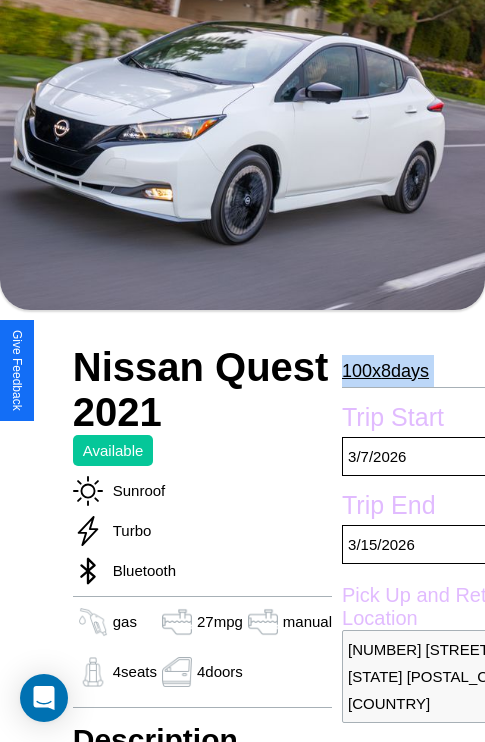click on "100  x  8  days" at bounding box center (385, 371) 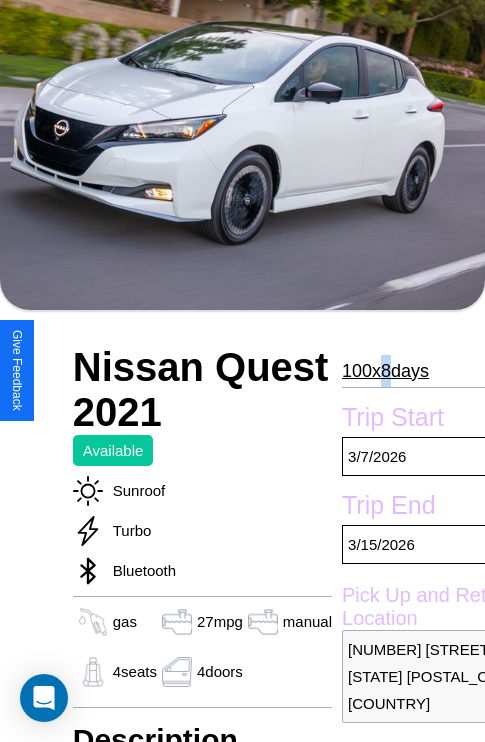 click on "100  x  8  days" at bounding box center (385, 371) 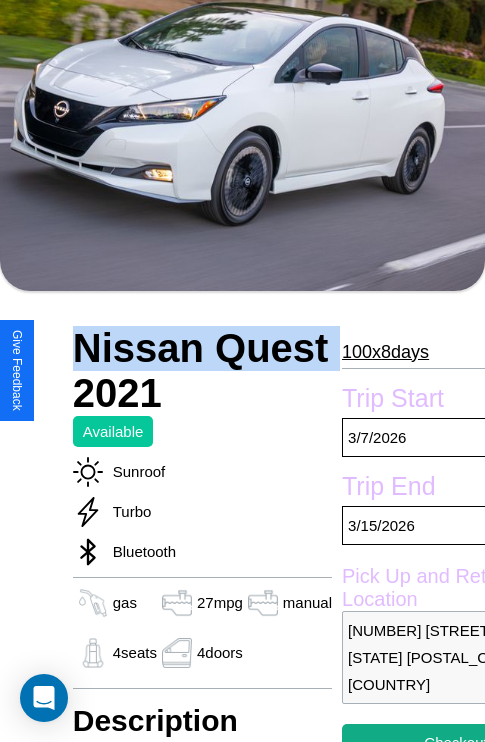 scroll, scrollTop: 498, scrollLeft: 68, axis: both 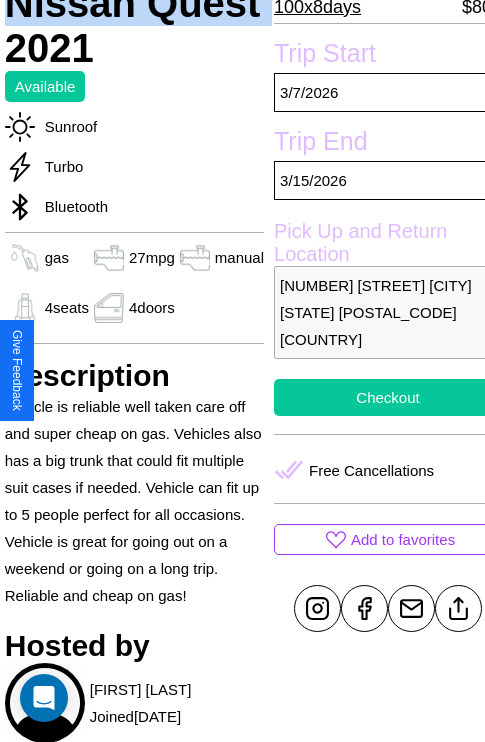 click on "Checkout" at bounding box center (388, 397) 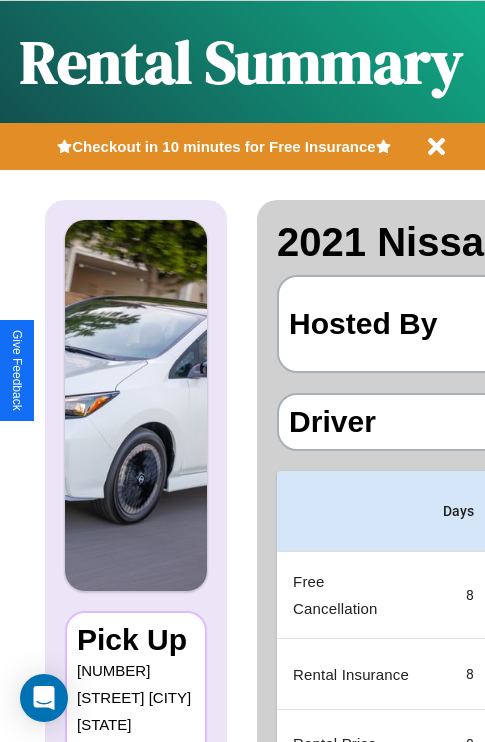 scroll, scrollTop: 0, scrollLeft: 378, axis: horizontal 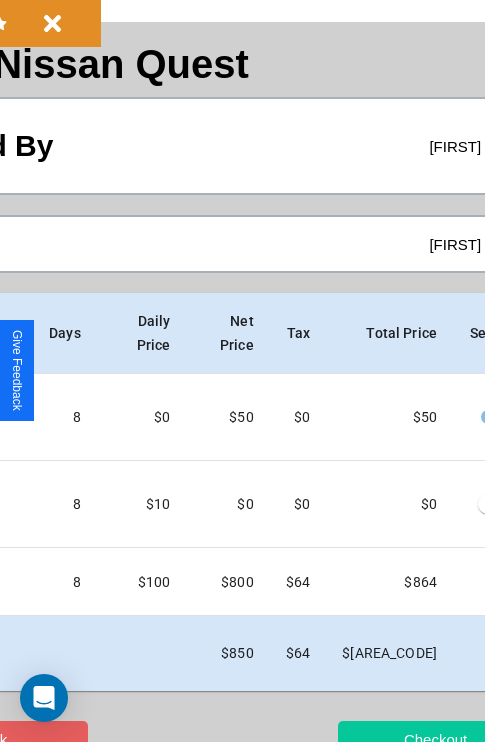 click on "Checkout" at bounding box center (435, 739) 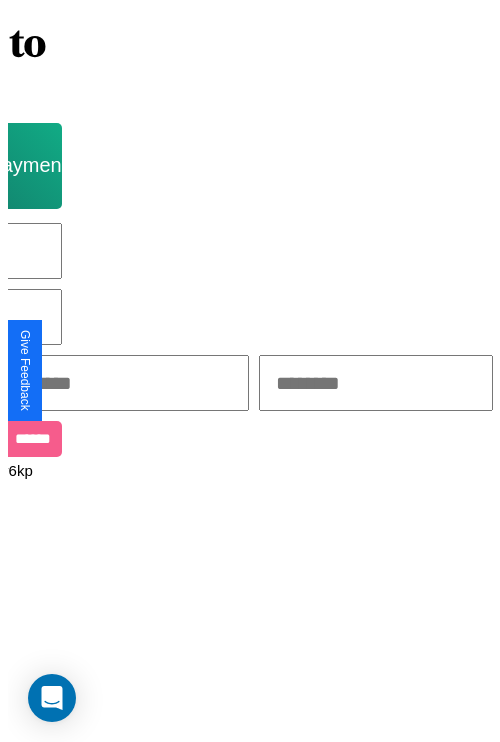 scroll, scrollTop: 0, scrollLeft: 0, axis: both 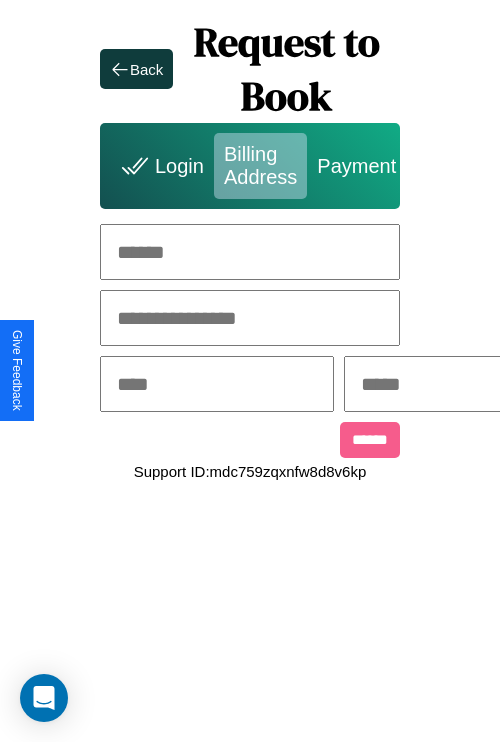 click at bounding box center [250, 252] 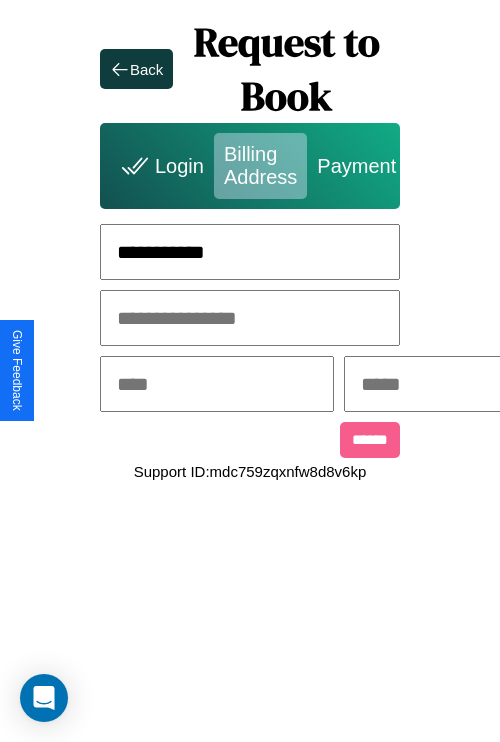 type on "**********" 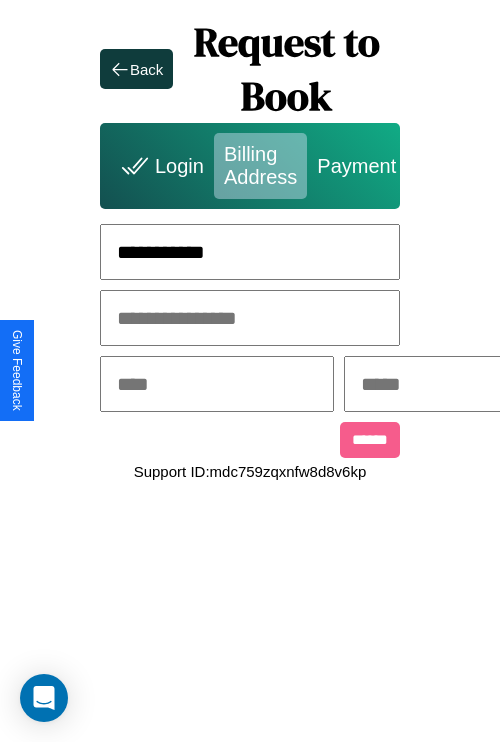 click at bounding box center [217, 384] 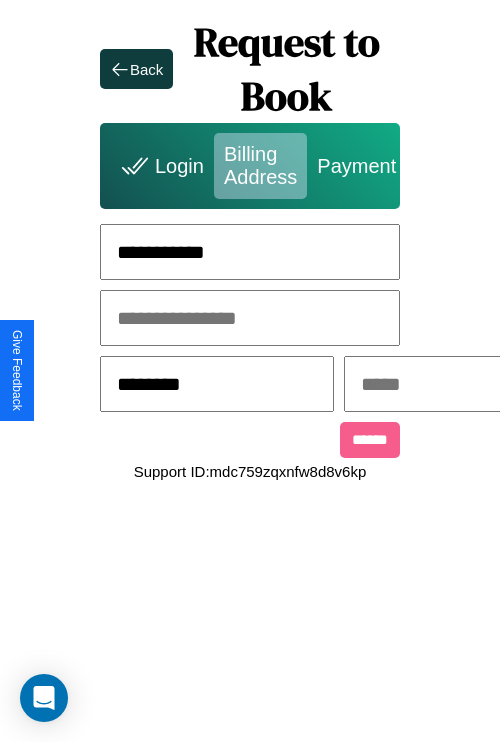 type on "********" 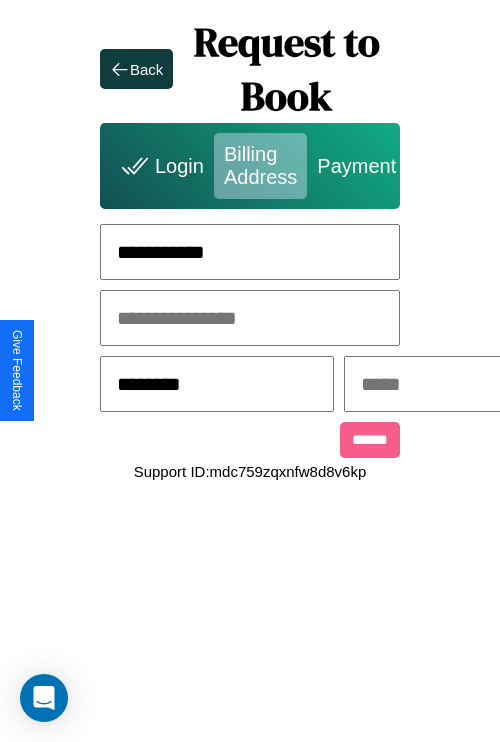 click at bounding box center (461, 384) 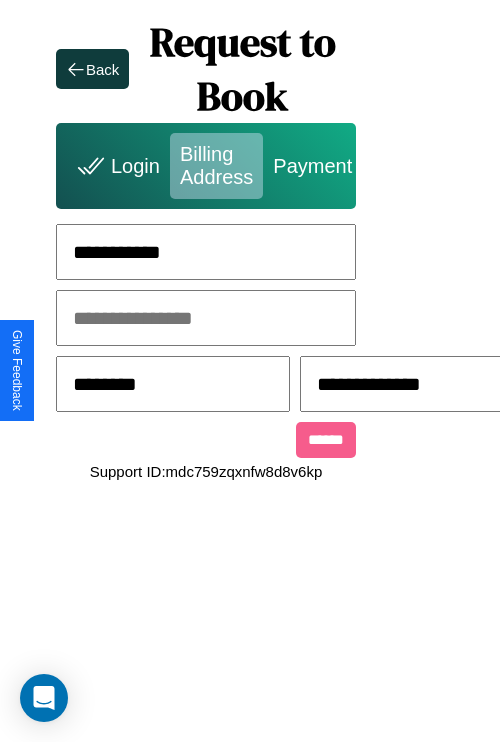 scroll, scrollTop: 0, scrollLeft: 517, axis: horizontal 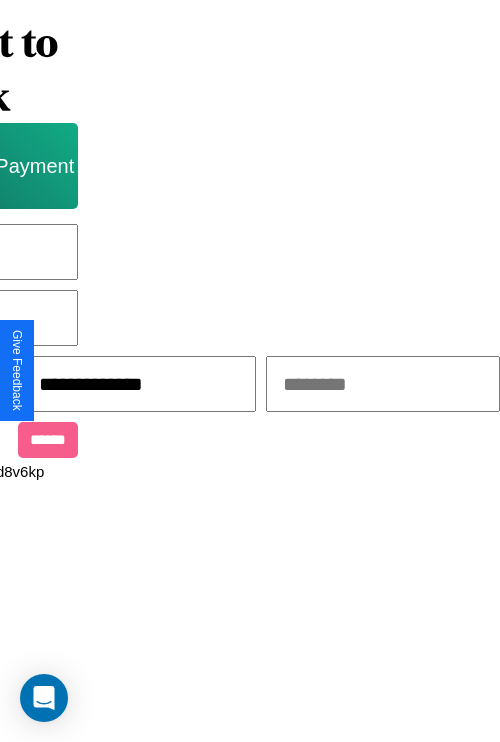 type on "**********" 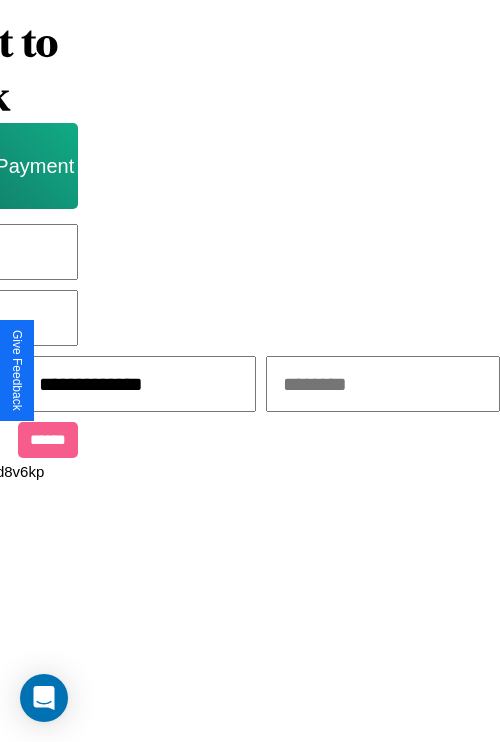 click at bounding box center (383, 384) 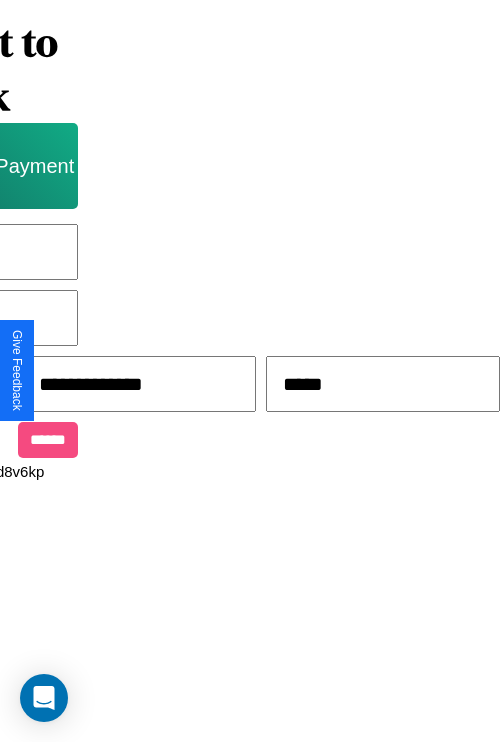 type on "*****" 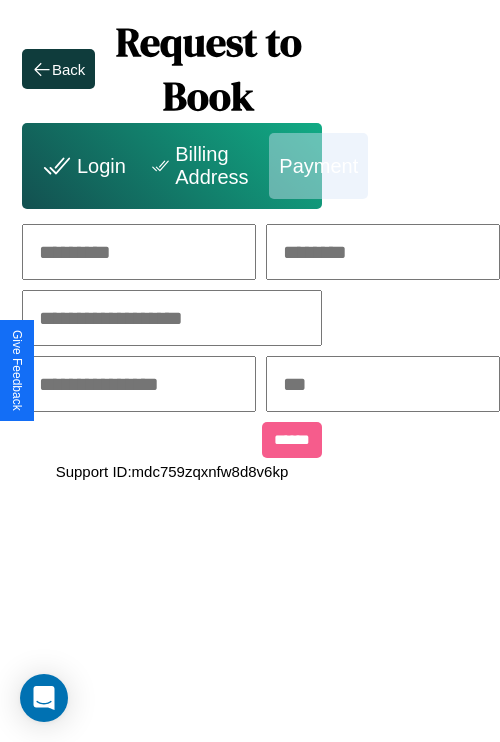 click at bounding box center [139, 252] 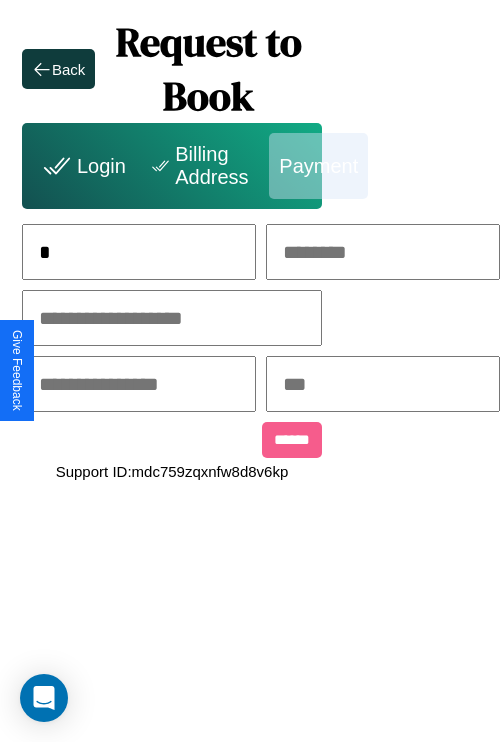 scroll, scrollTop: 0, scrollLeft: 131, axis: horizontal 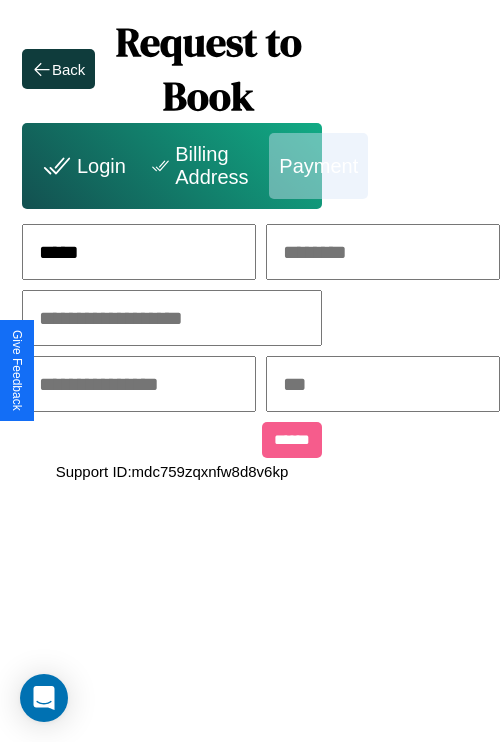 type on "*****" 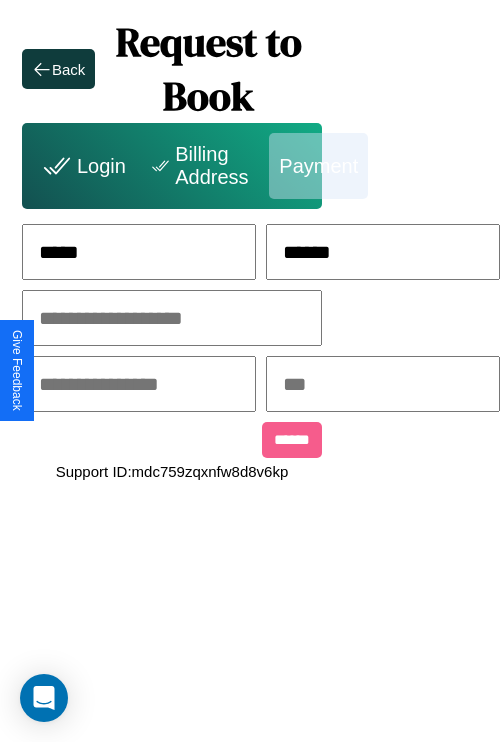 type on "******" 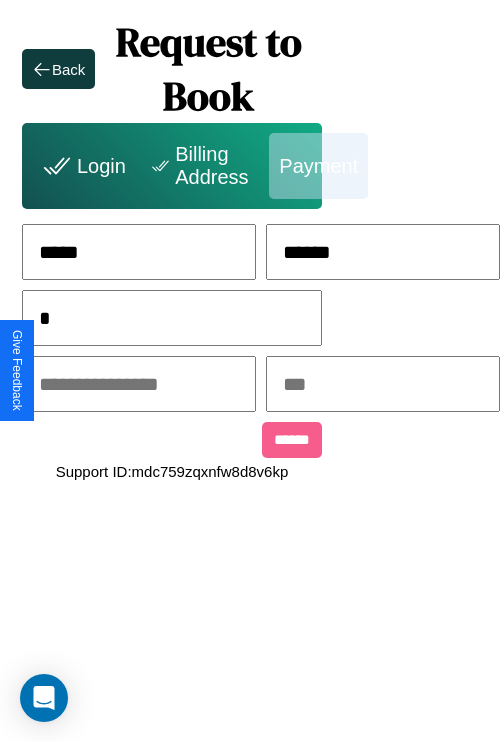 scroll, scrollTop: 0, scrollLeft: 128, axis: horizontal 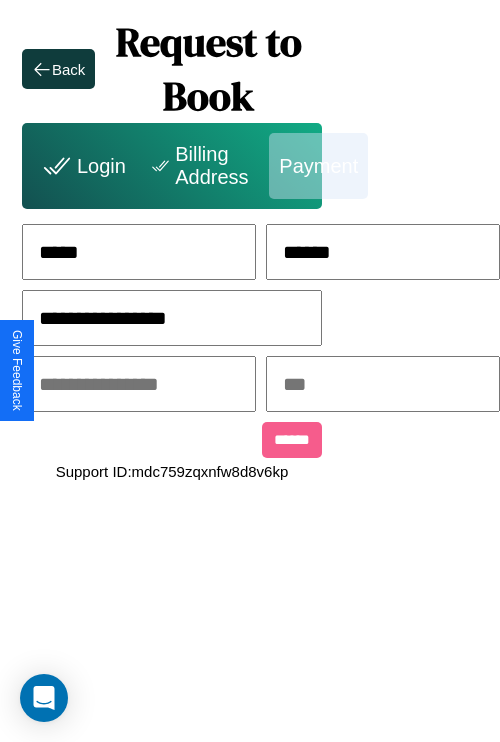 type on "**********" 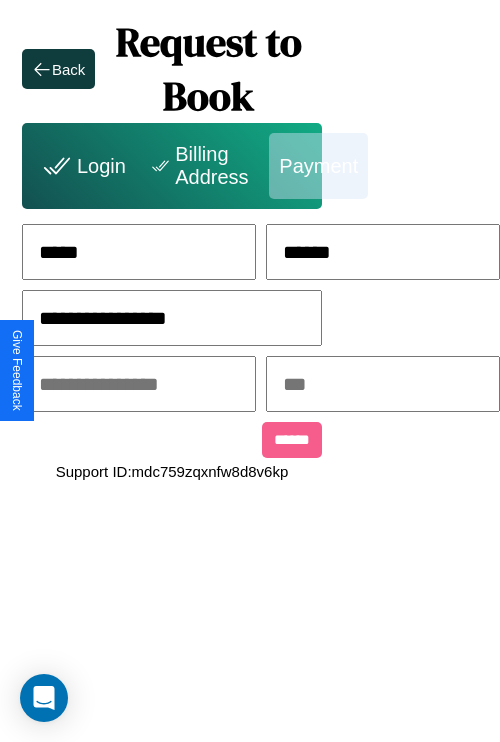 click at bounding box center (139, 384) 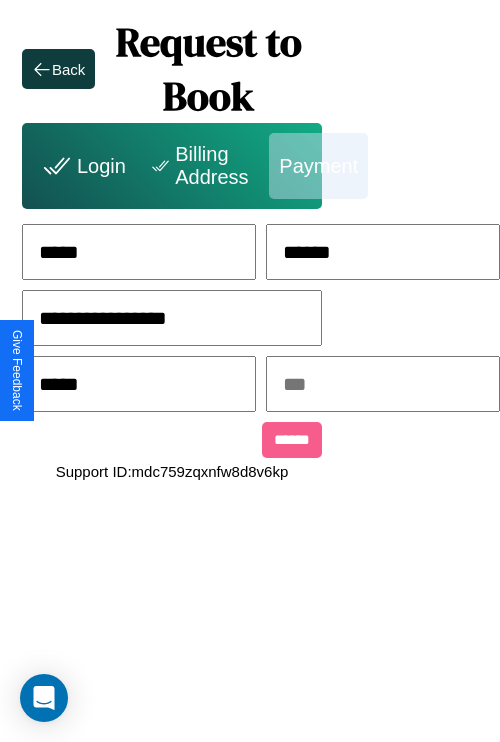 type on "*****" 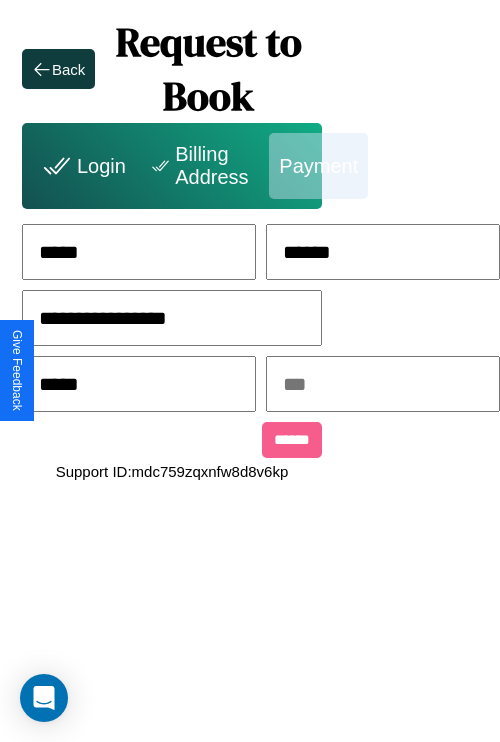 click at bounding box center (383, 384) 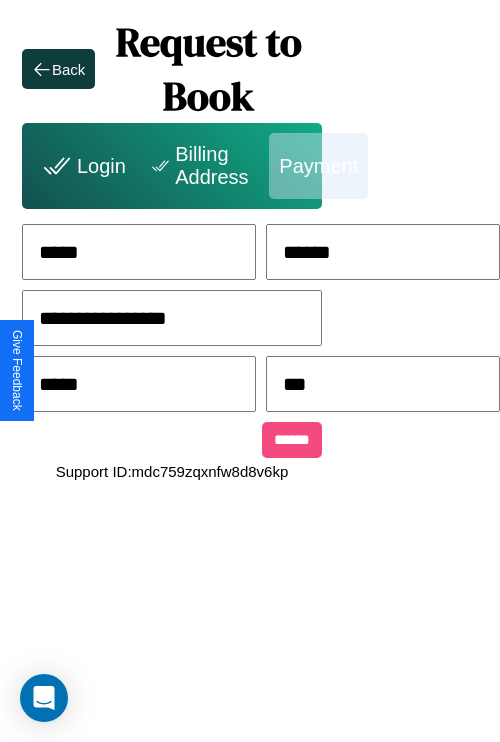 type on "***" 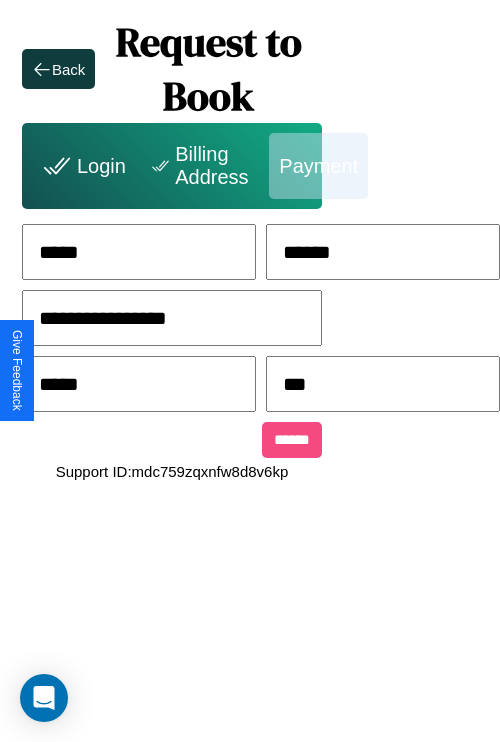 click on "******" at bounding box center (292, 440) 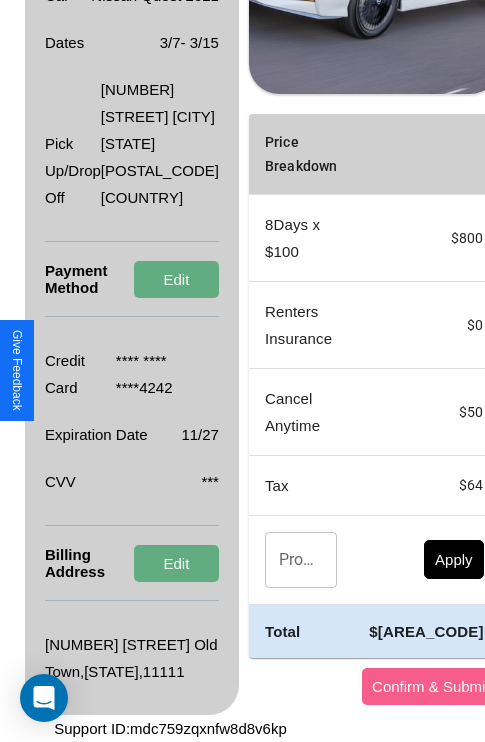 scroll, scrollTop: 509, scrollLeft: 72, axis: both 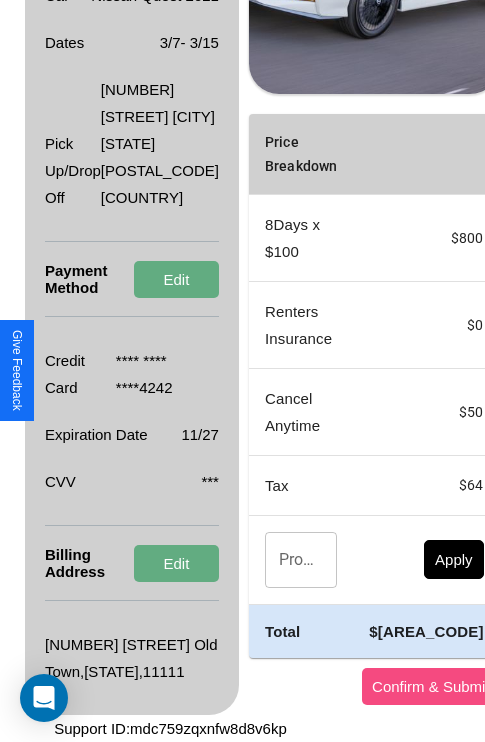 click on "Confirm & Submit" at bounding box center (431, 686) 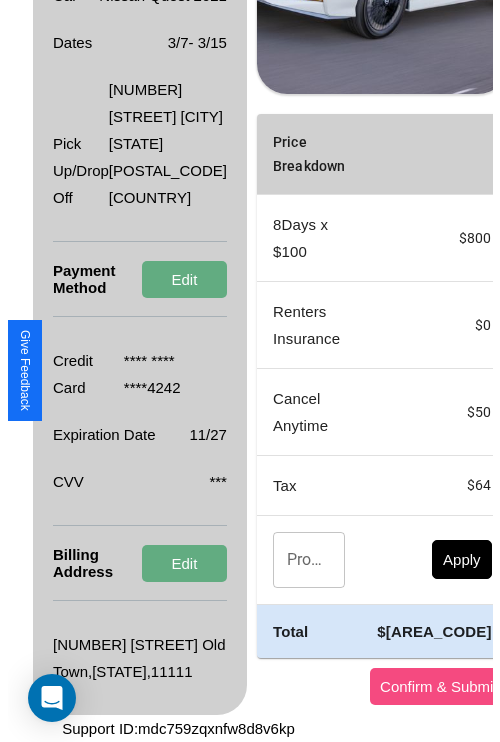 scroll, scrollTop: 0, scrollLeft: 72, axis: horizontal 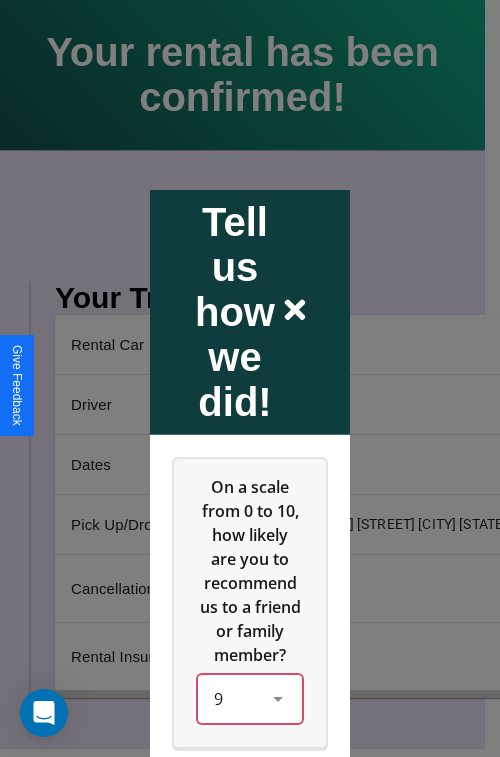 click on "9" at bounding box center [250, 698] 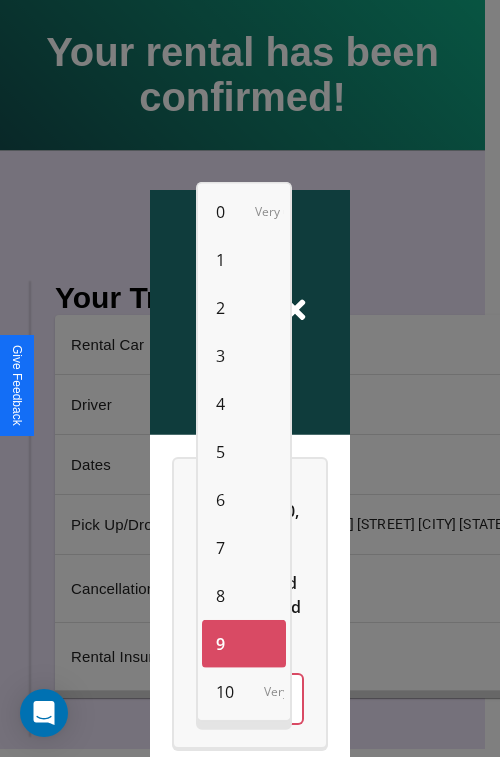 click on "5" at bounding box center (220, 452) 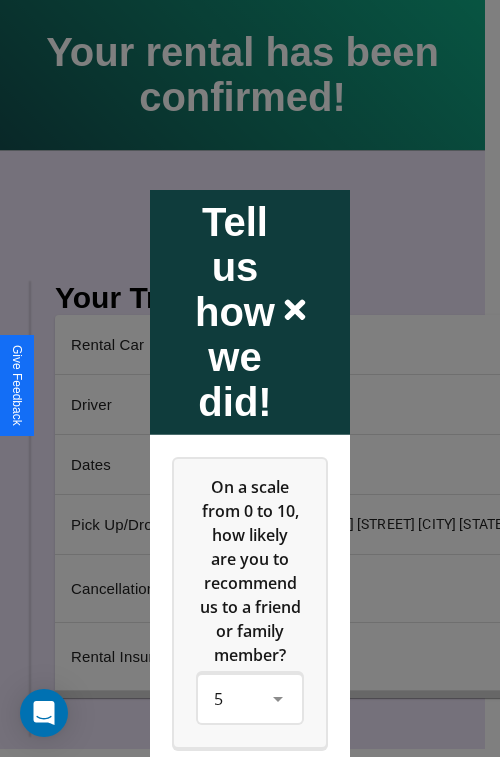 click 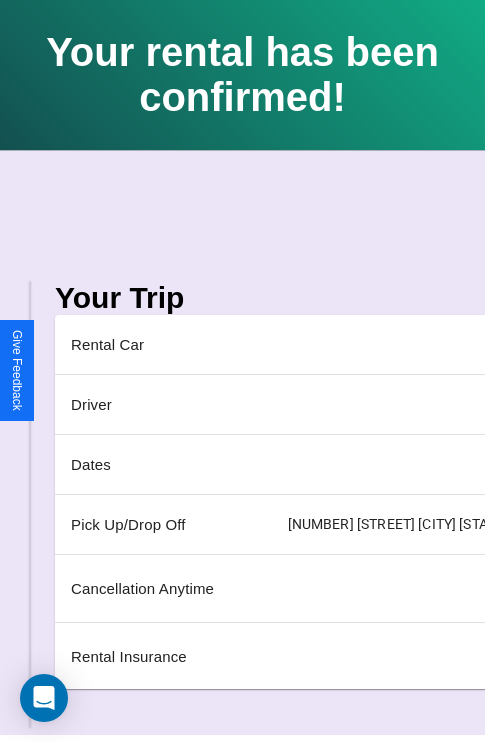 scroll, scrollTop: 0, scrollLeft: 235, axis: horizontal 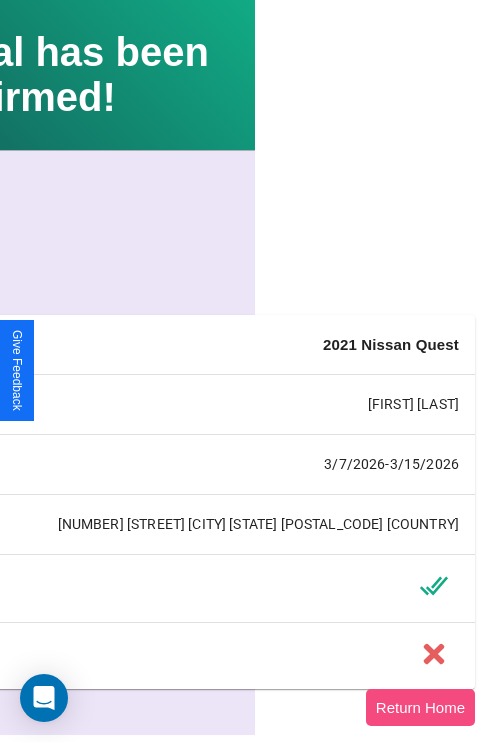 click on "Return Home" at bounding box center [420, 707] 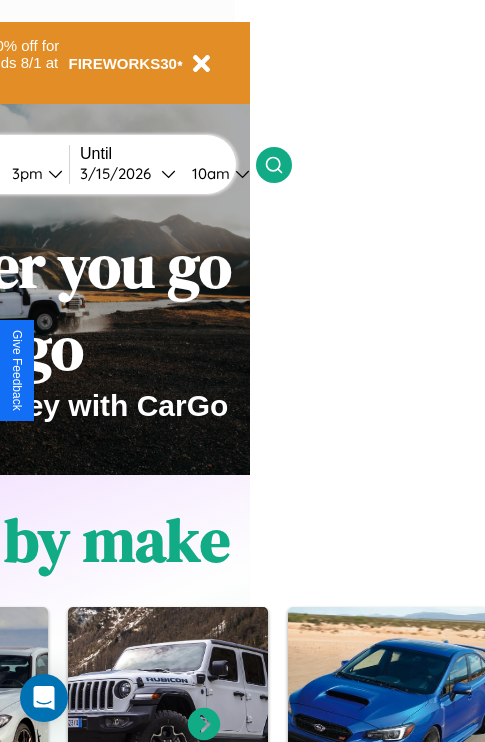 scroll, scrollTop: 0, scrollLeft: 0, axis: both 